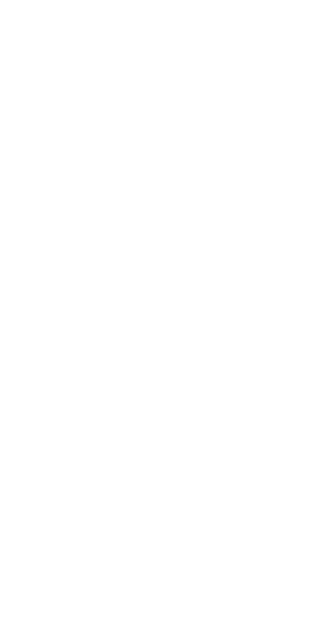 scroll, scrollTop: 0, scrollLeft: 0, axis: both 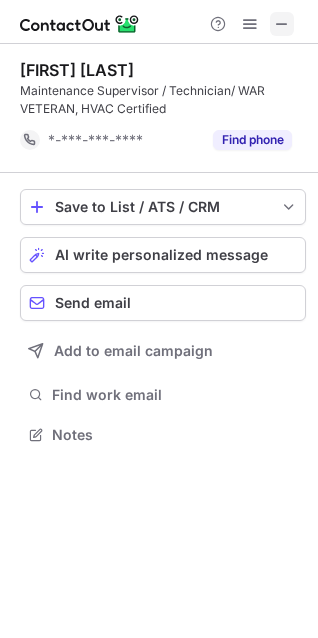 click at bounding box center [282, 24] 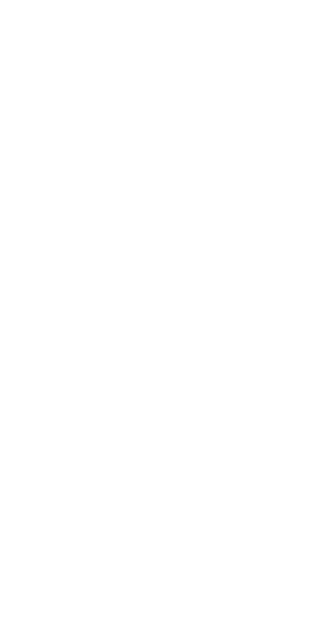 scroll, scrollTop: 0, scrollLeft: 0, axis: both 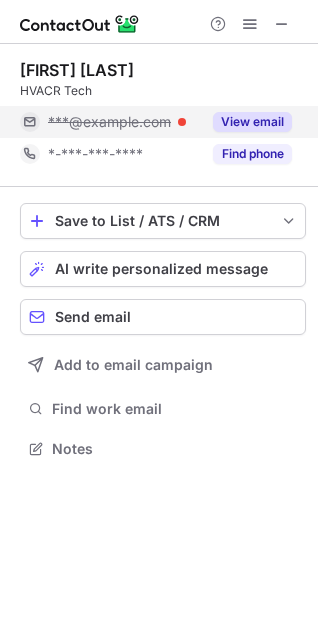 click on "View email" at bounding box center (252, 122) 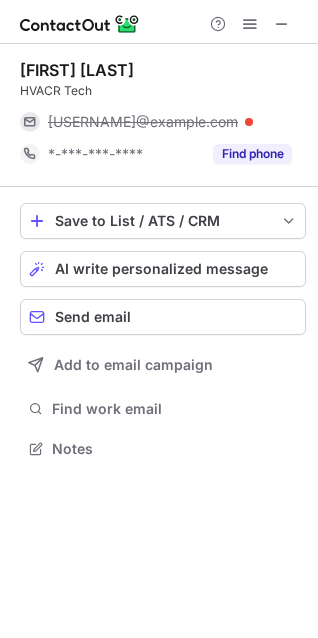 click on "johnathan@drducts.com" at bounding box center (143, 122) 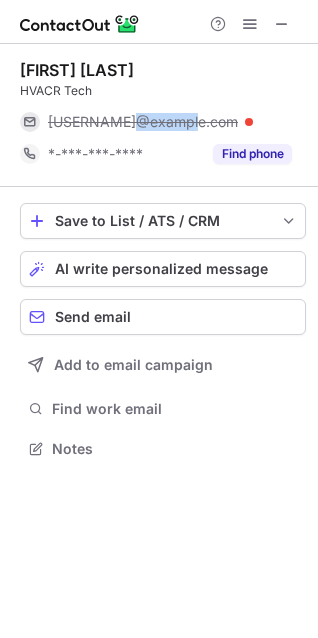 click on "johnathan@drducts.com" at bounding box center [143, 122] 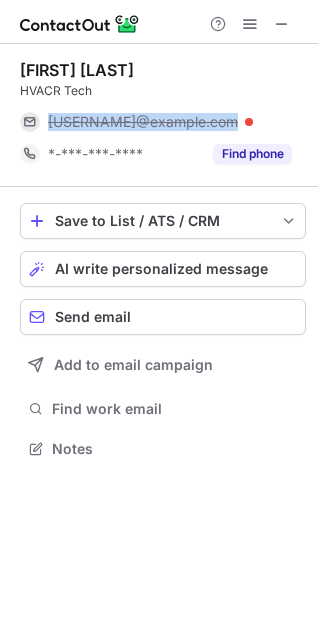 click on "johnathan@drducts.com" at bounding box center [143, 122] 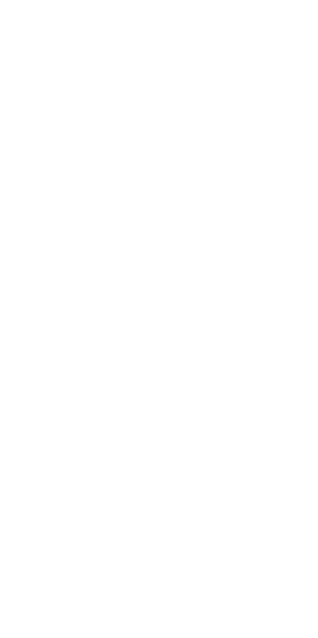 scroll, scrollTop: 0, scrollLeft: 0, axis: both 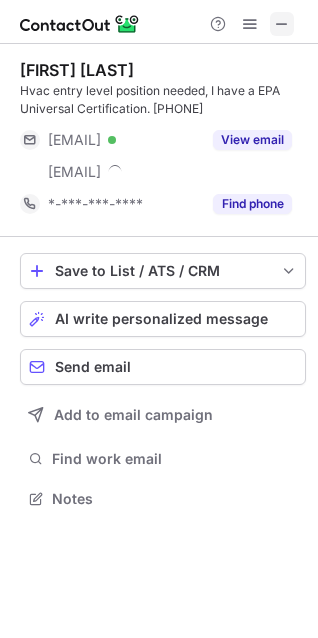 click at bounding box center (282, 24) 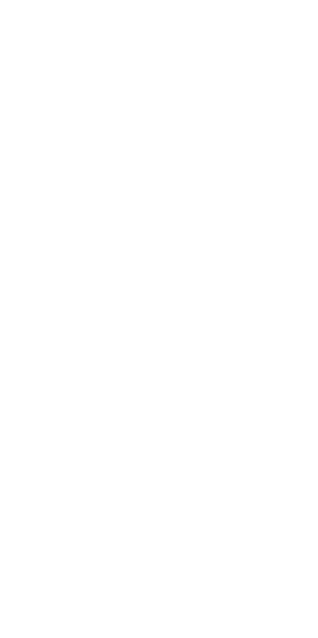 scroll, scrollTop: 0, scrollLeft: 0, axis: both 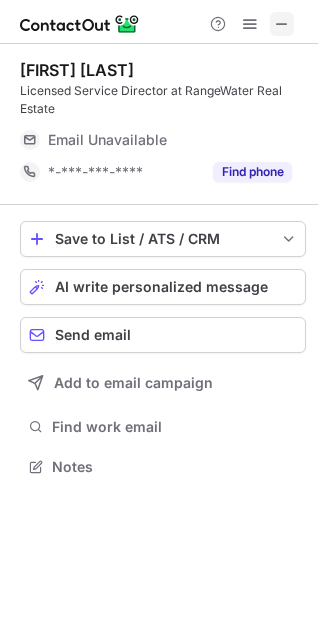 click at bounding box center (282, 24) 